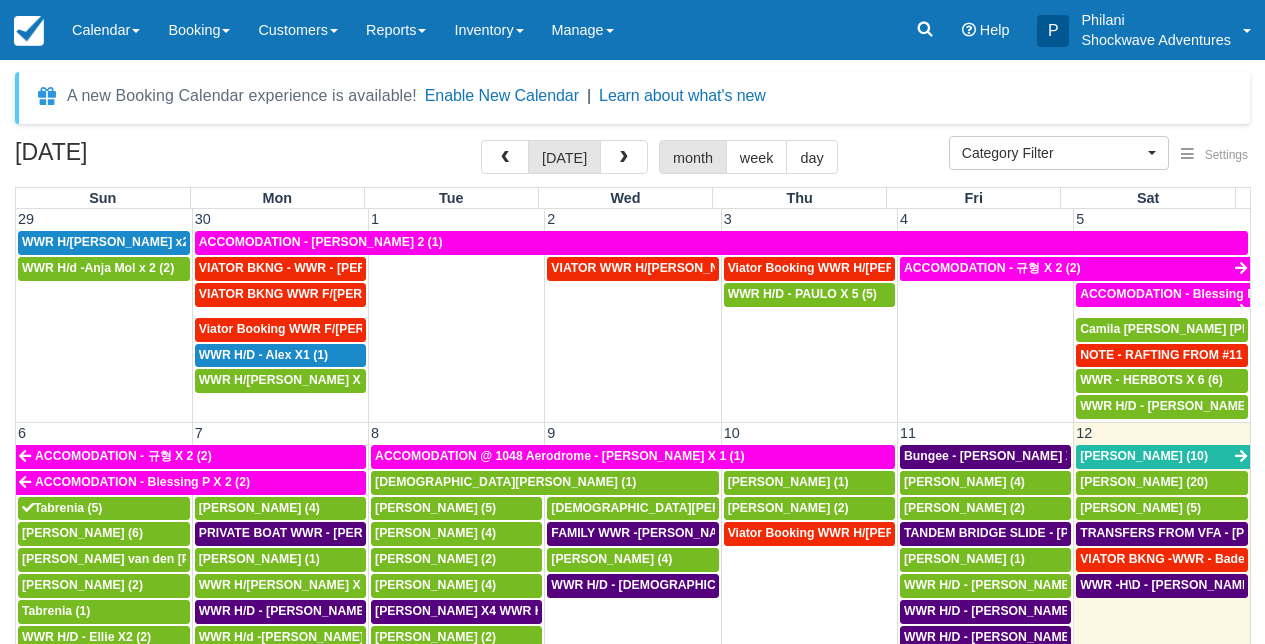select 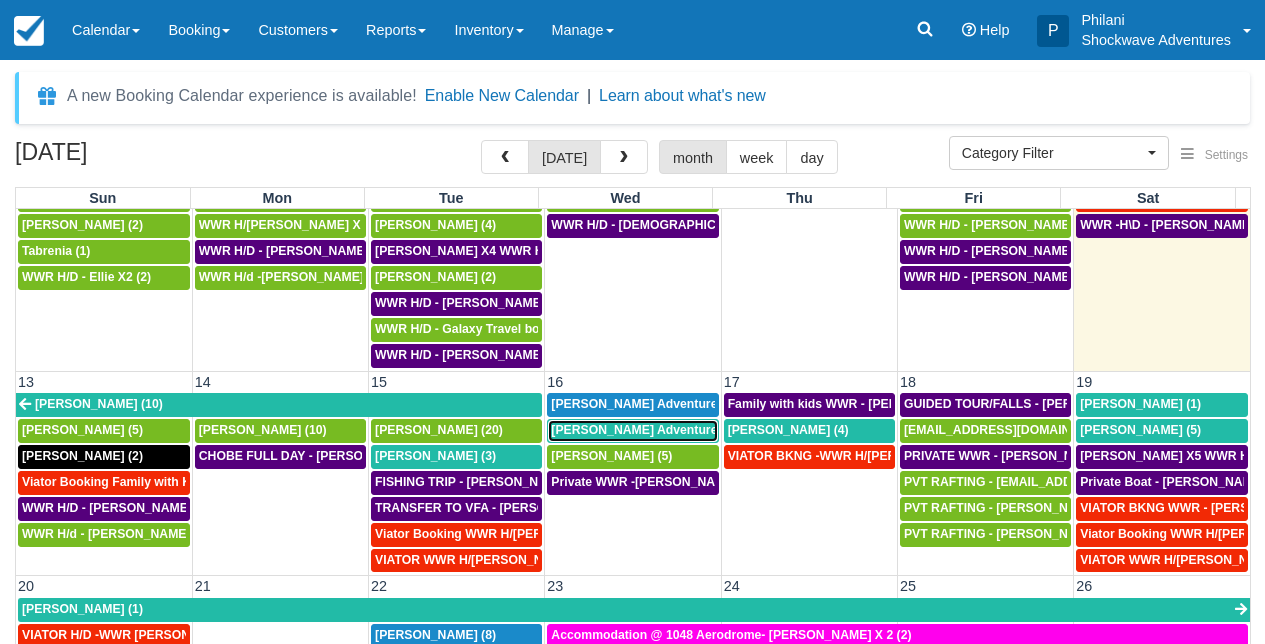 click on "[PERSON_NAME] Adventures (1)" at bounding box center (646, 430) 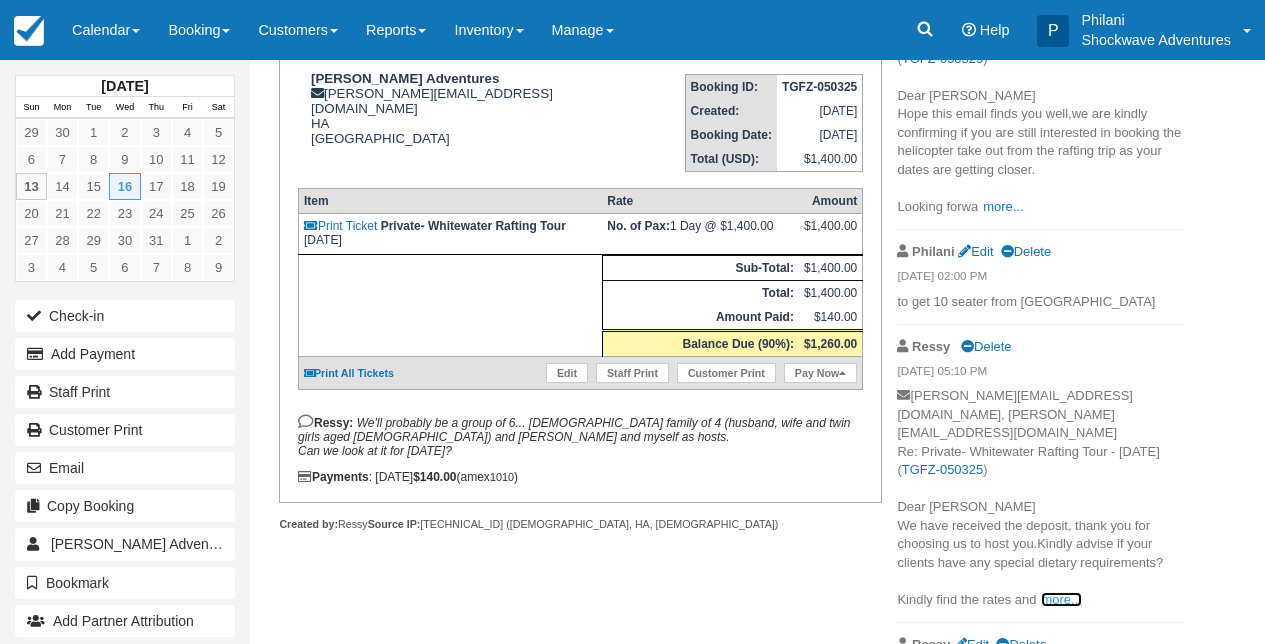 click on "more..." at bounding box center (1061, 599) 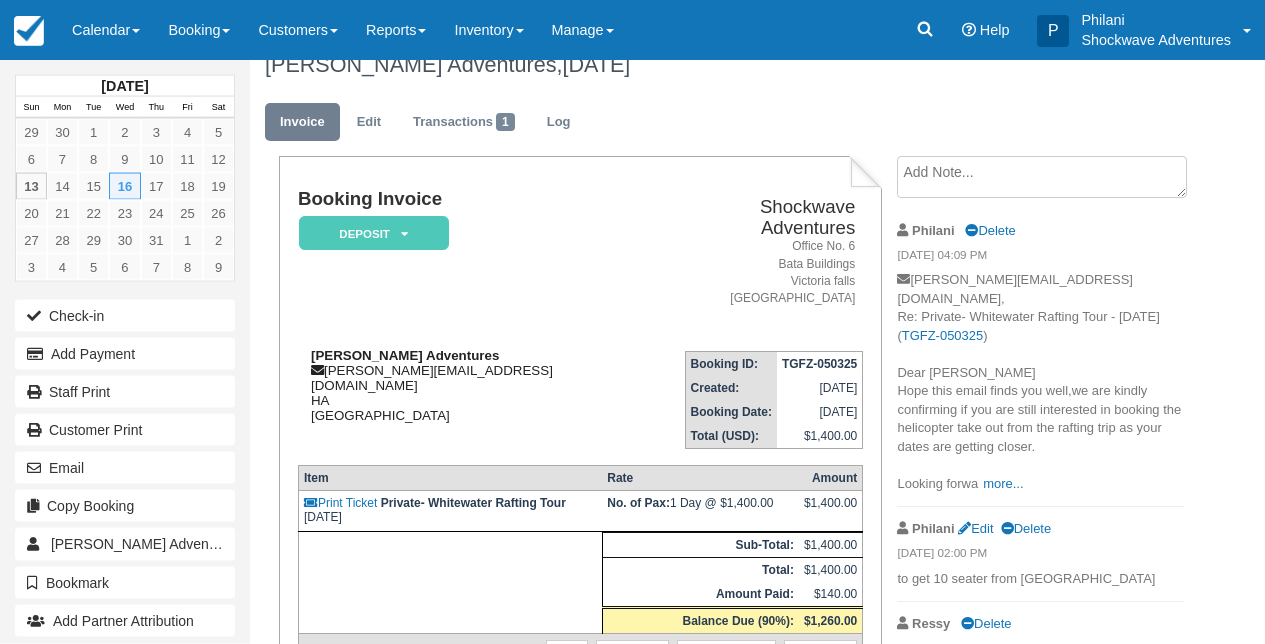 scroll, scrollTop: 32, scrollLeft: 0, axis: vertical 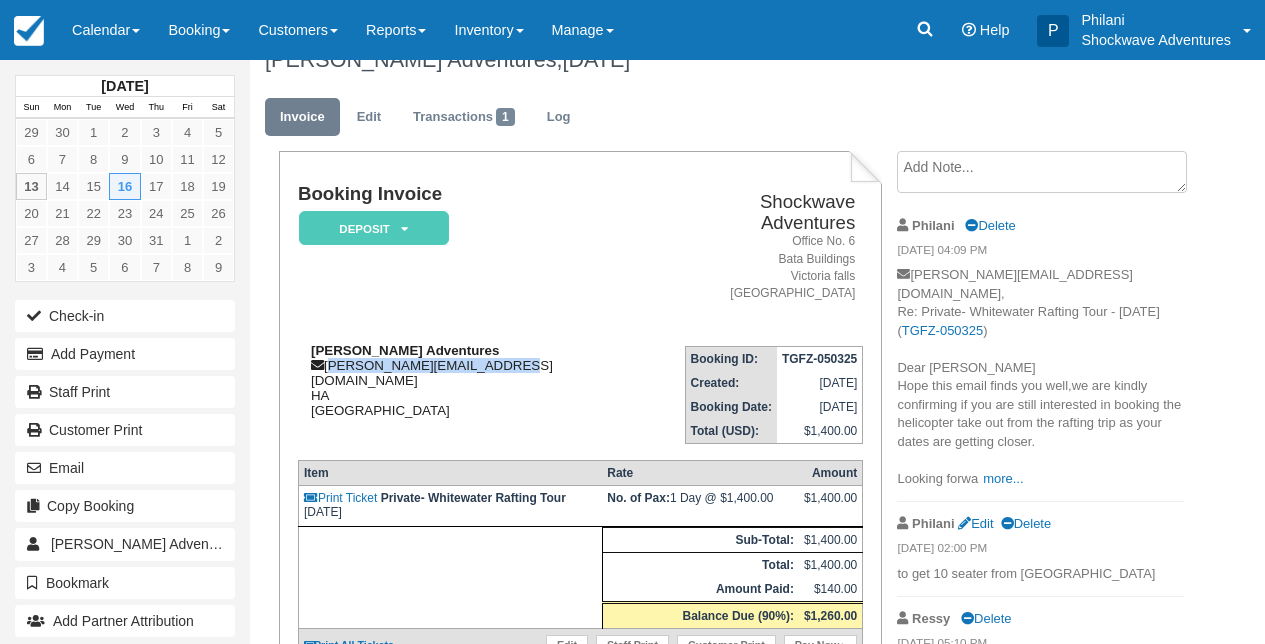 drag, startPoint x: 516, startPoint y: 354, endPoint x: 327, endPoint y: 352, distance: 189.01057 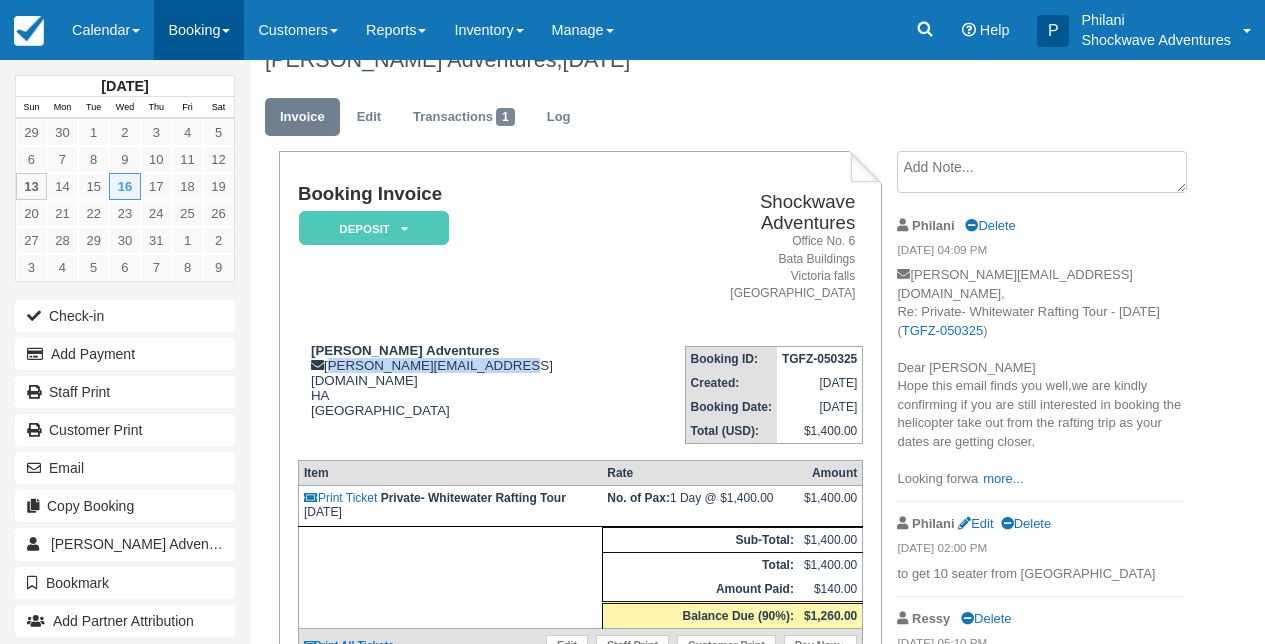 copy on "sam@cooksonadventures.com" 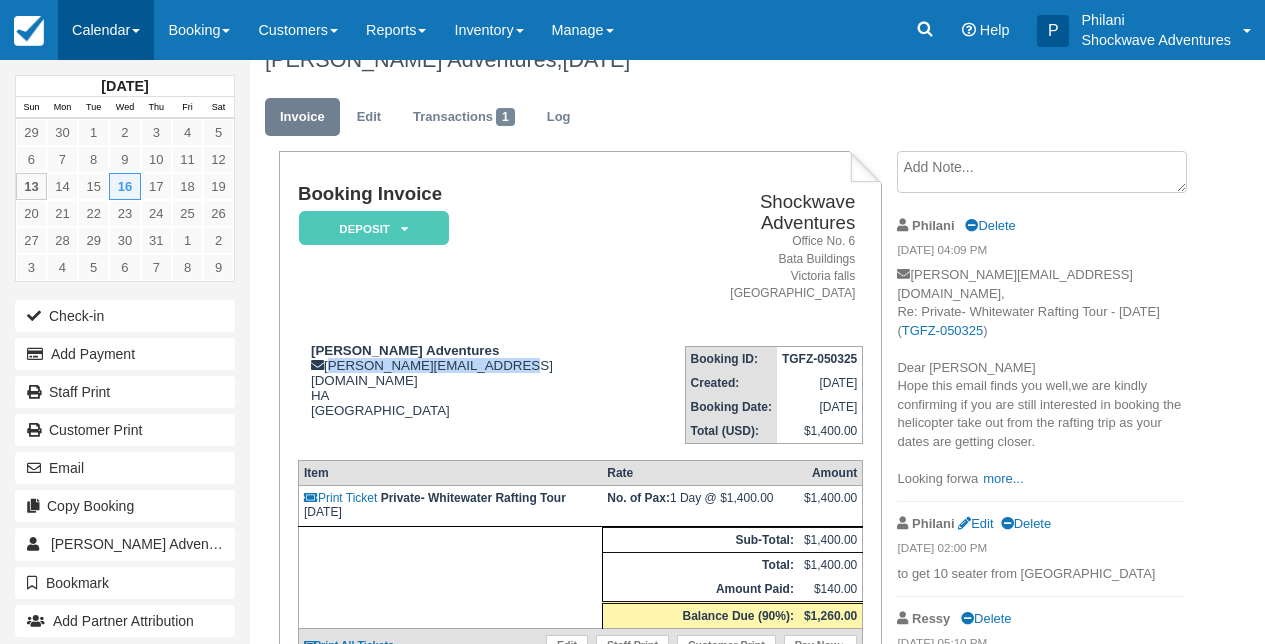 click on "Calendar" at bounding box center [106, 30] 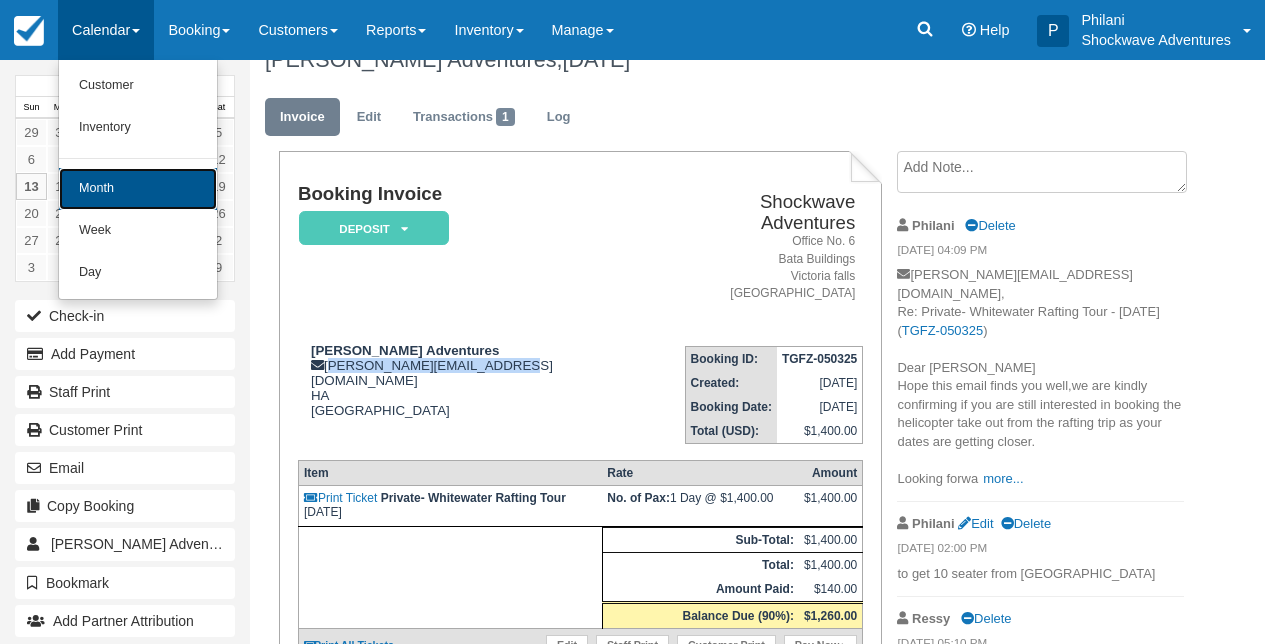 click on "Month" at bounding box center (138, 189) 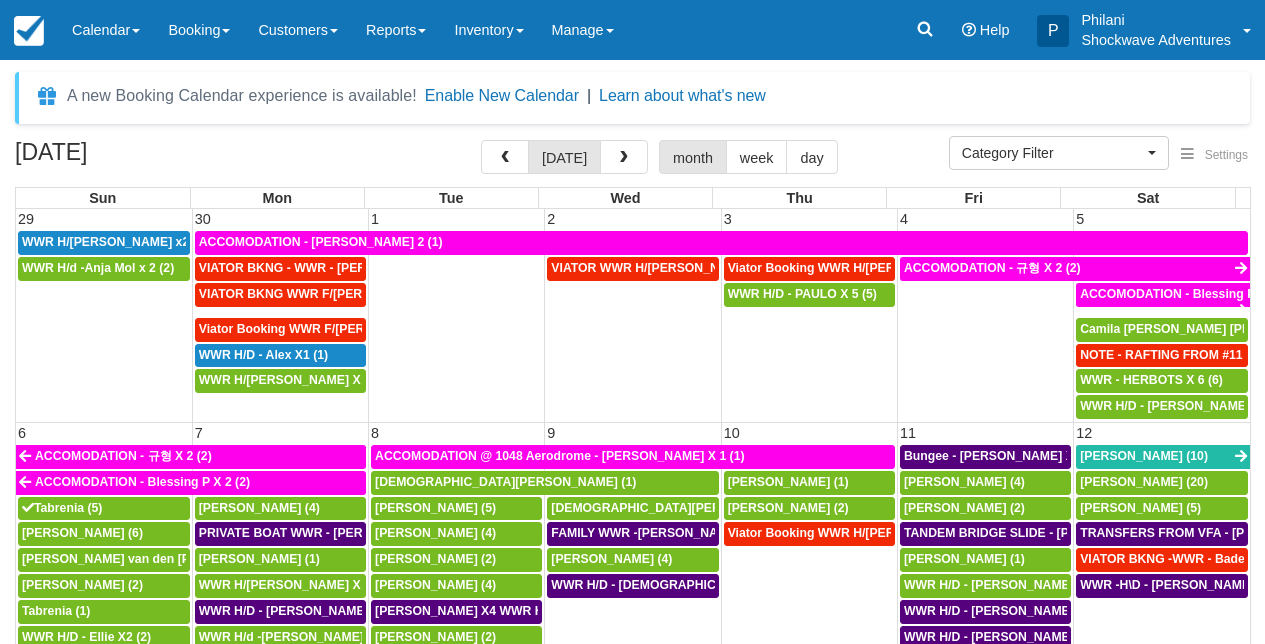 select 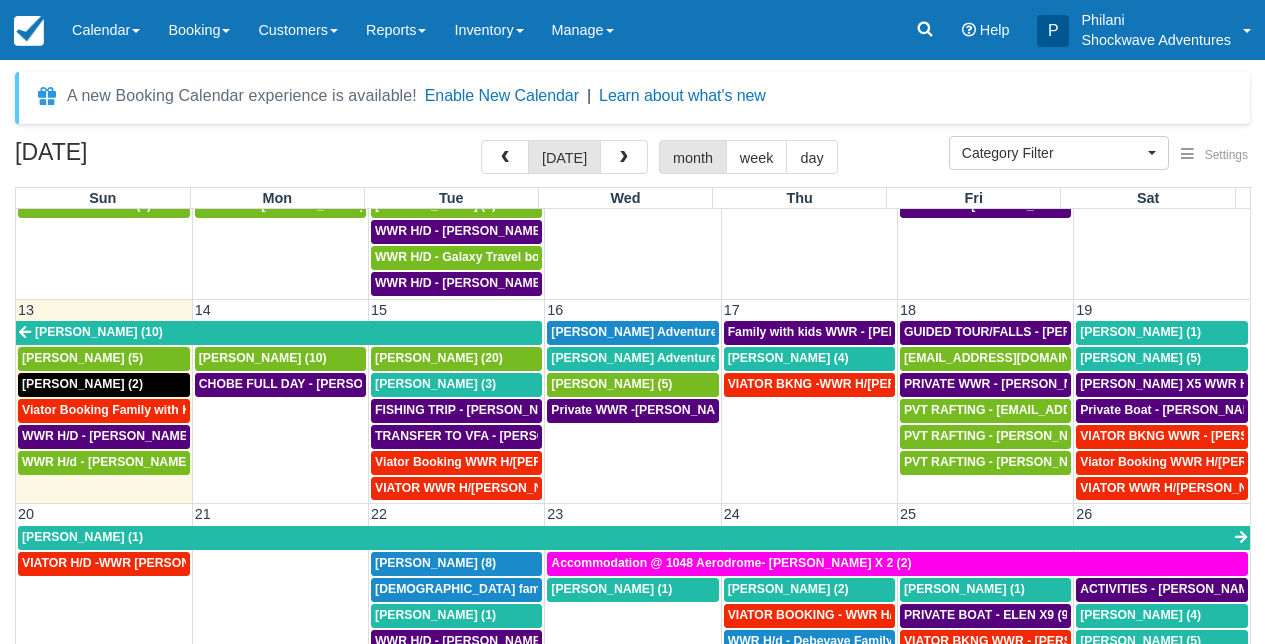 scroll, scrollTop: 540, scrollLeft: 0, axis: vertical 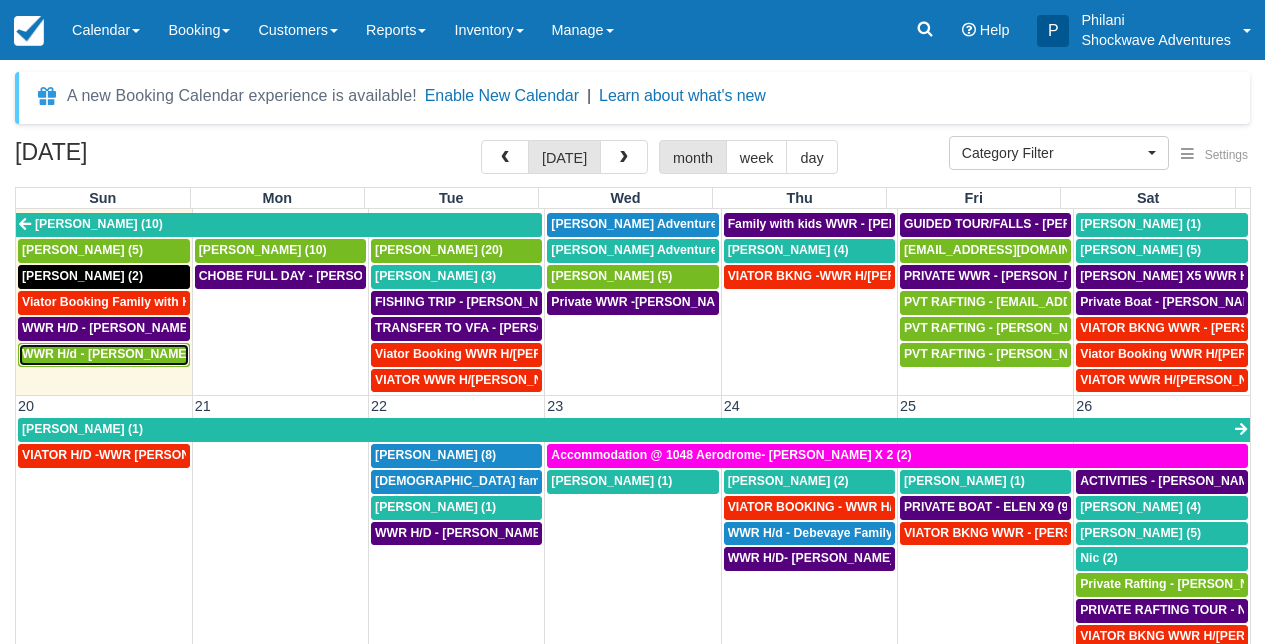 click on "WWR H/d - [PERSON_NAME] X 2 (2)" at bounding box center (126, 354) 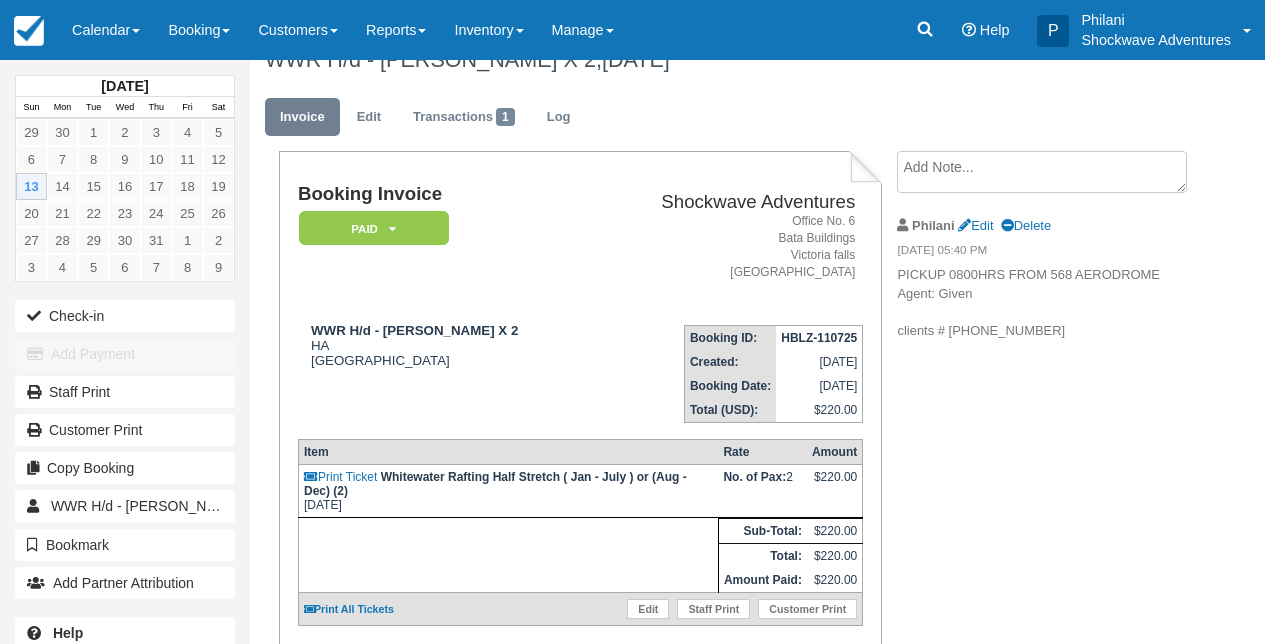 scroll, scrollTop: 240, scrollLeft: 0, axis: vertical 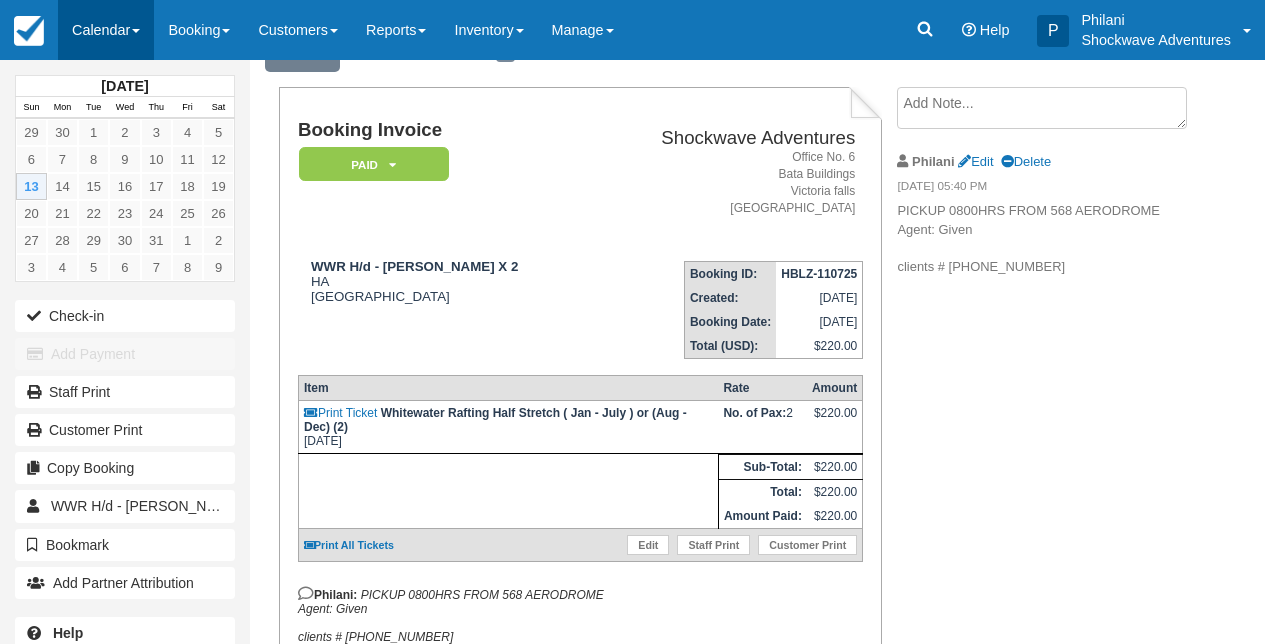 click on "Calendar" at bounding box center [106, 30] 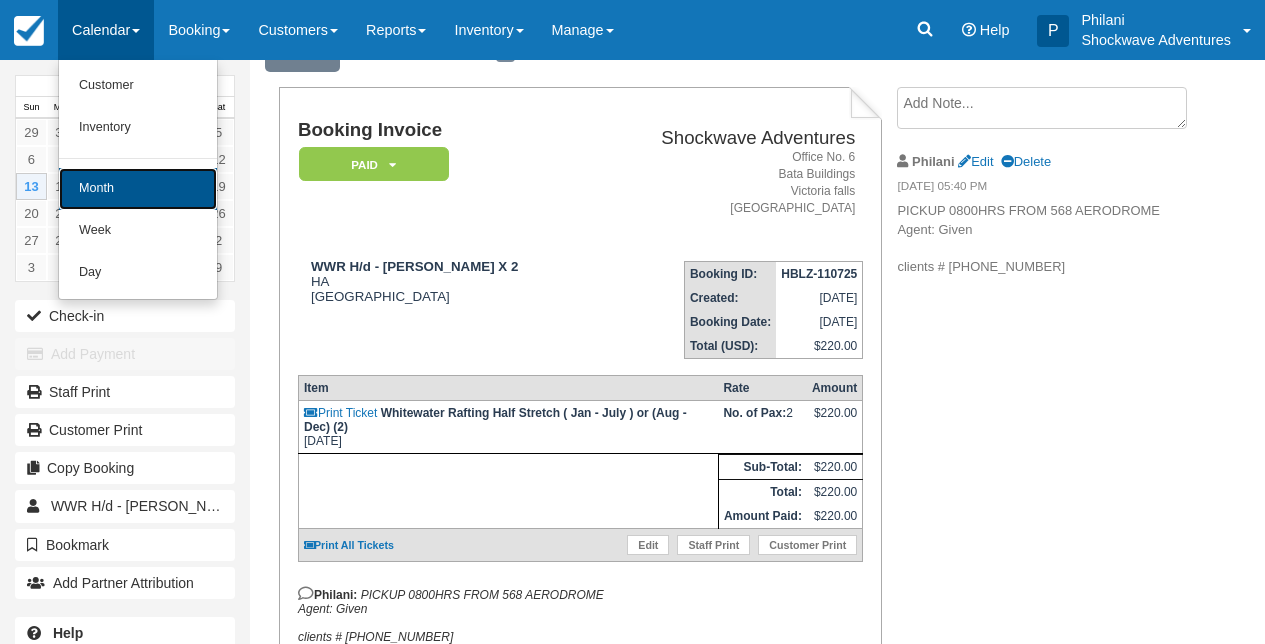 click on "Month" at bounding box center [138, 189] 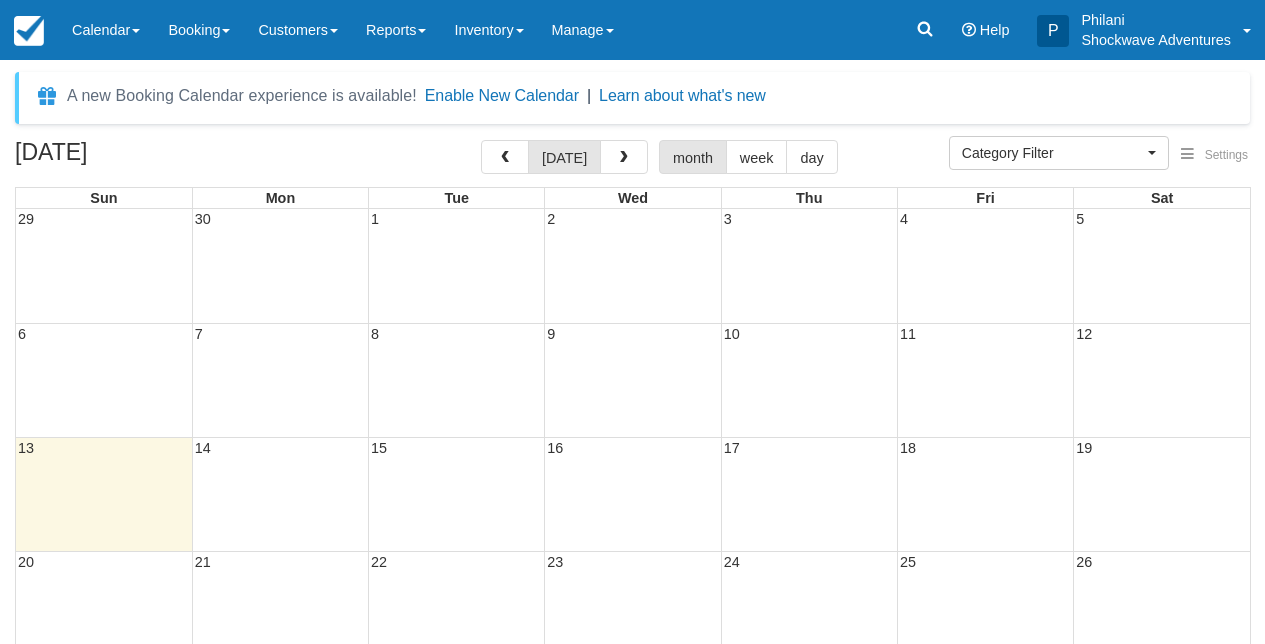 select 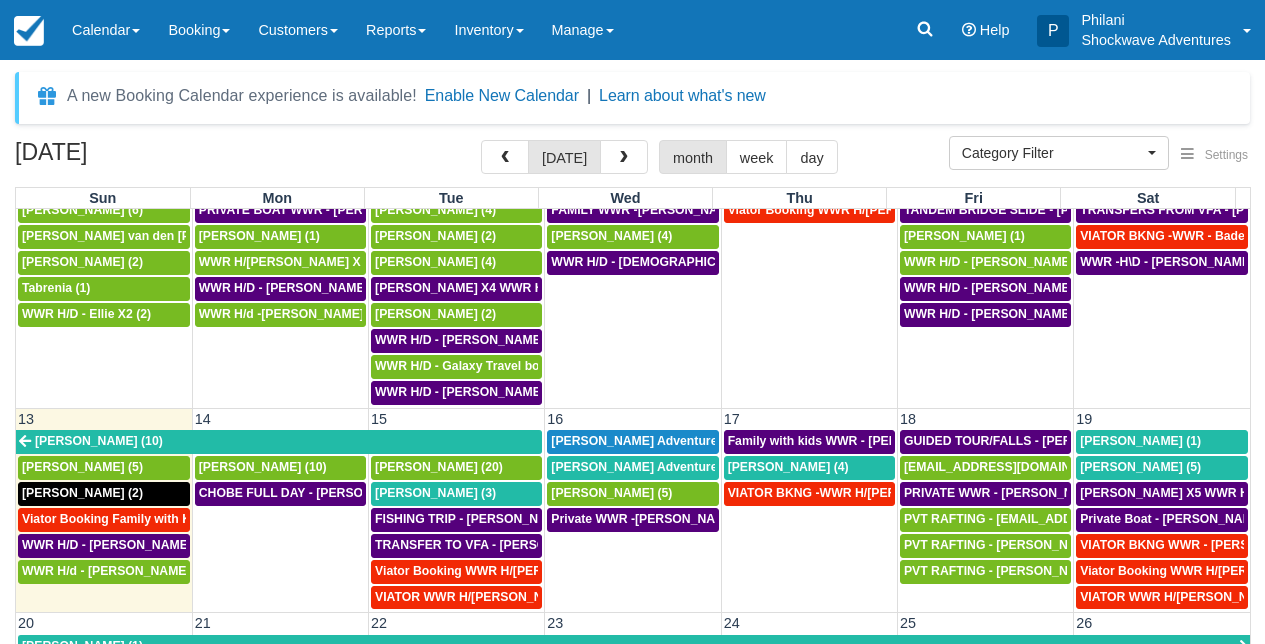 scroll, scrollTop: 342, scrollLeft: 0, axis: vertical 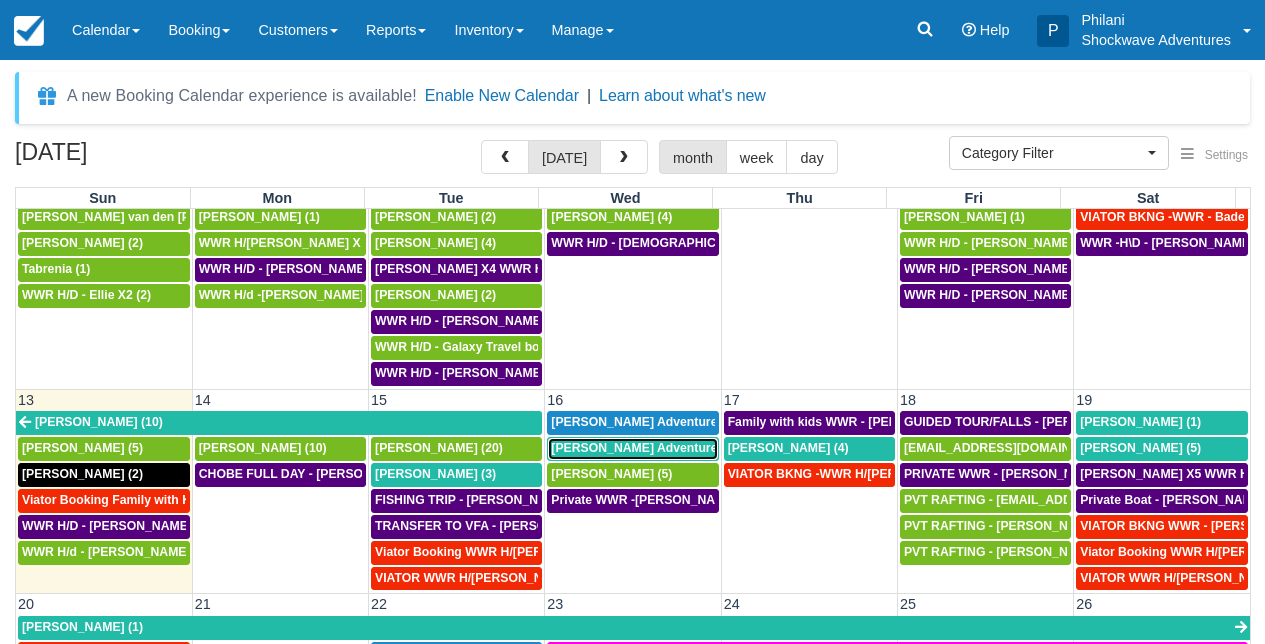 click on "Cookson Adventures (1)" at bounding box center (646, 448) 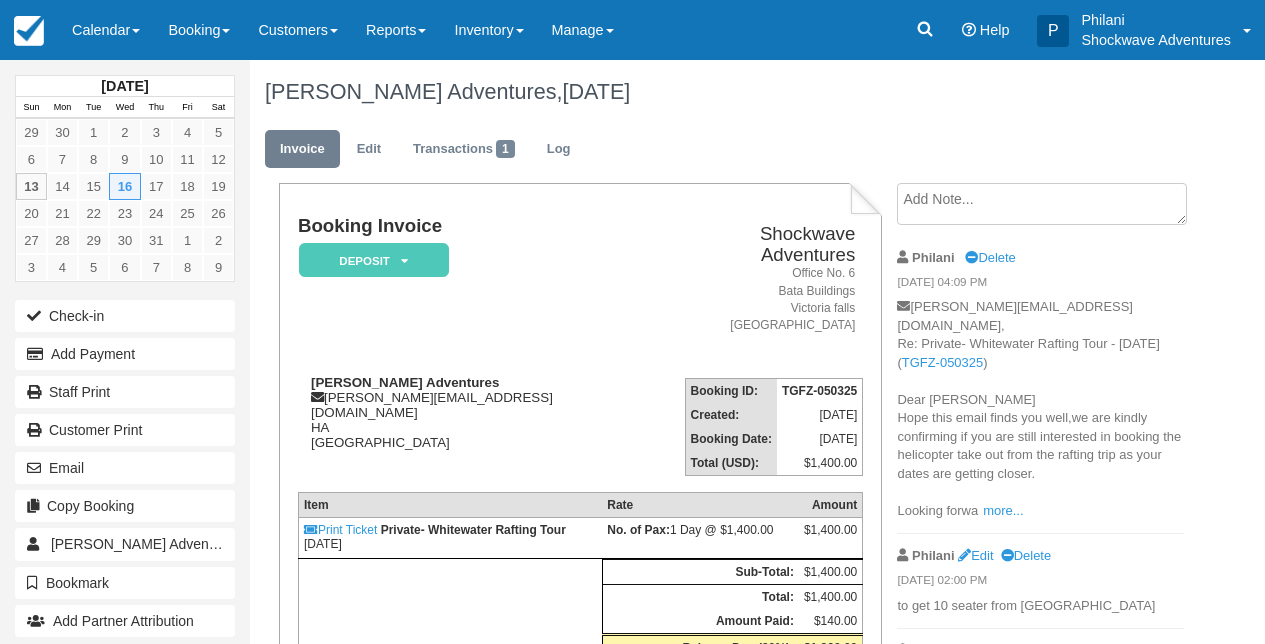 scroll, scrollTop: 272, scrollLeft: 0, axis: vertical 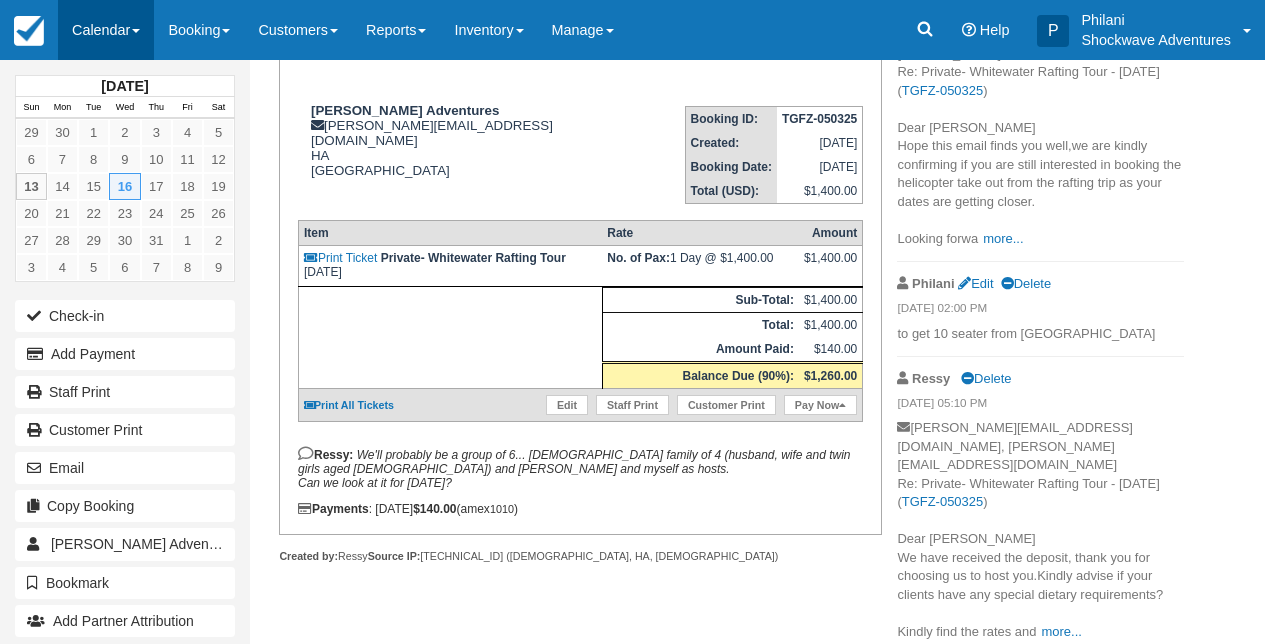 click on "Calendar" at bounding box center (106, 30) 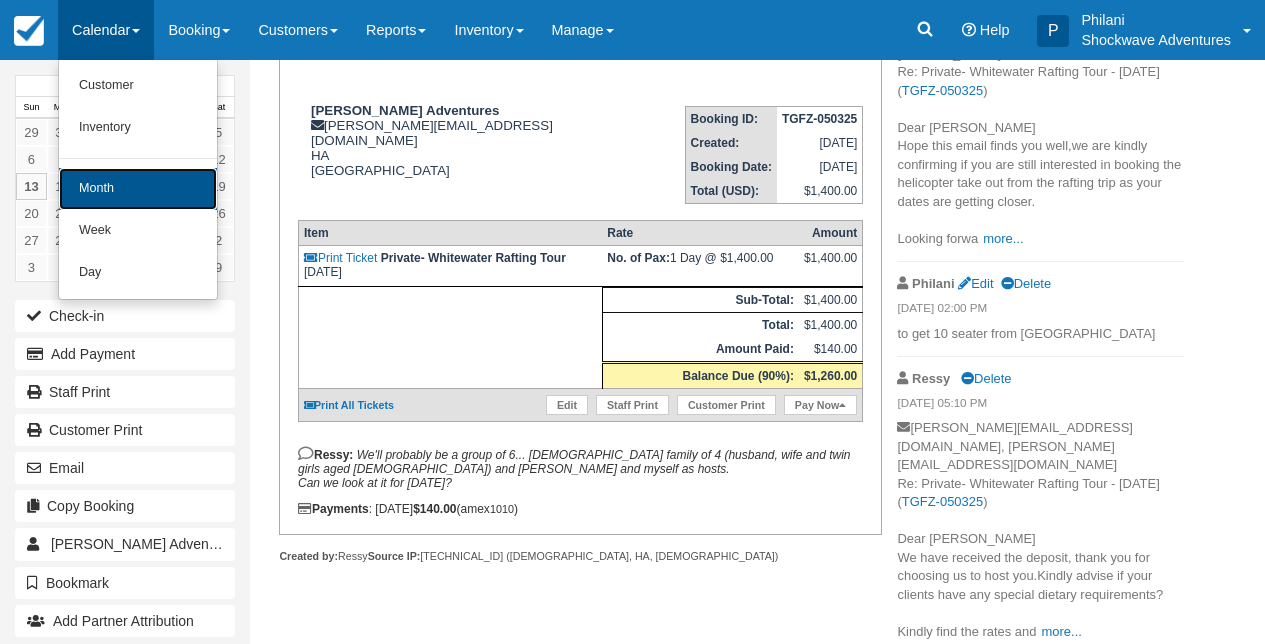 click on "Month" at bounding box center (138, 189) 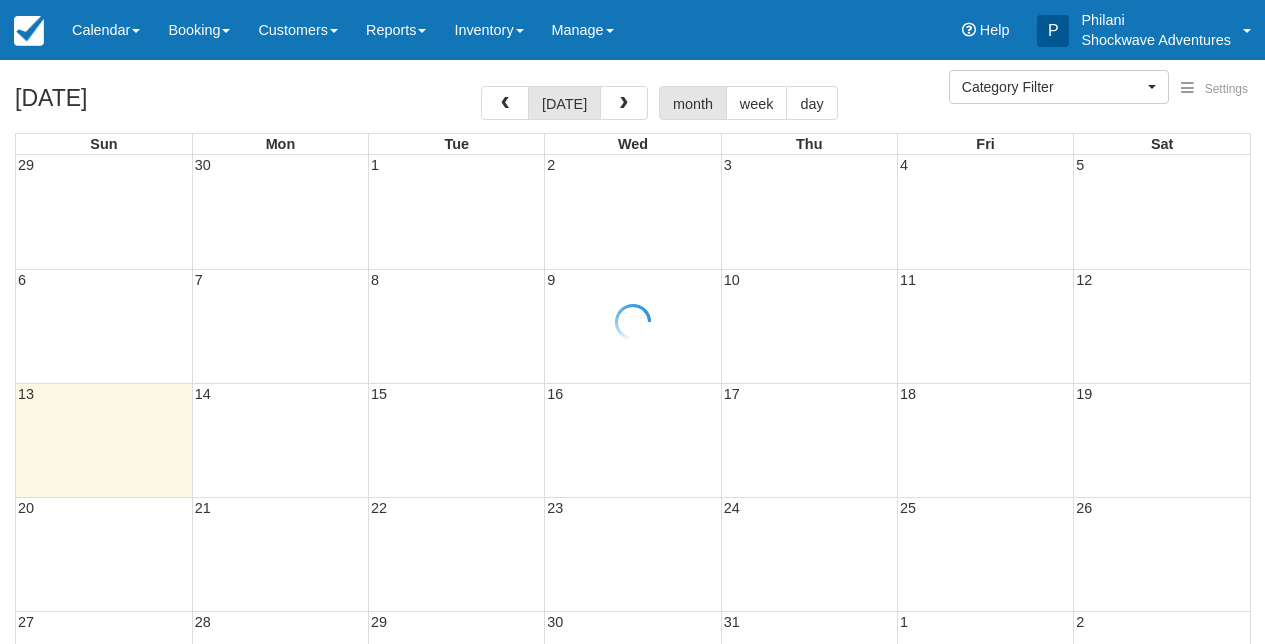 select 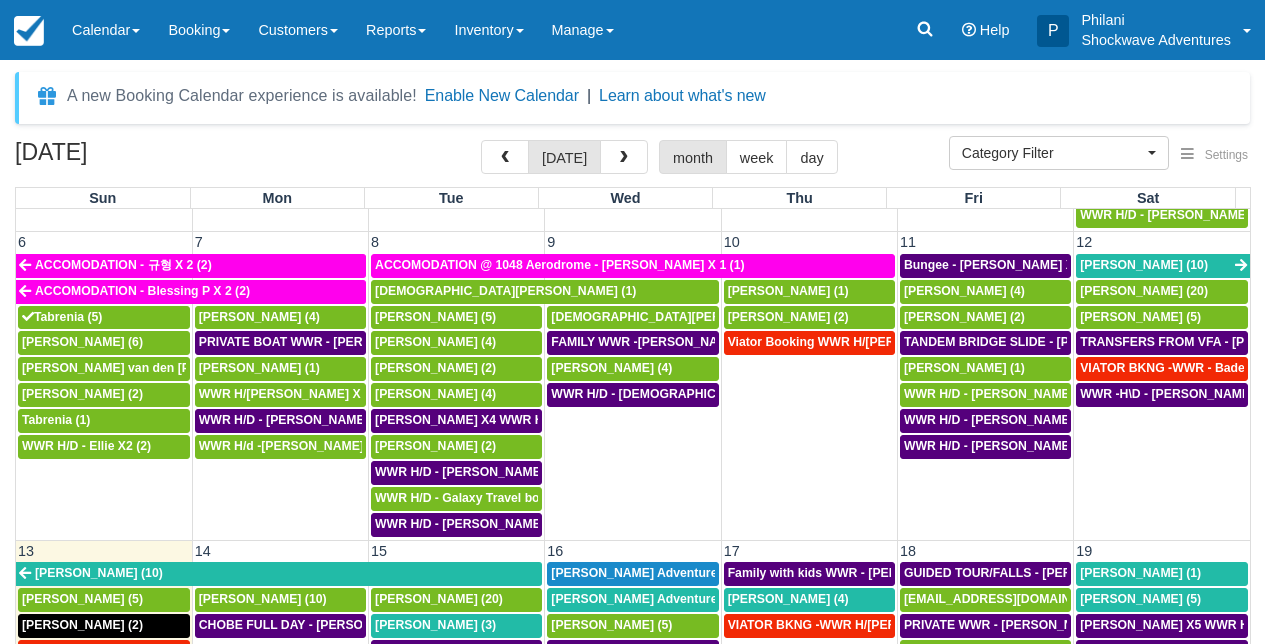 scroll, scrollTop: 162, scrollLeft: 0, axis: vertical 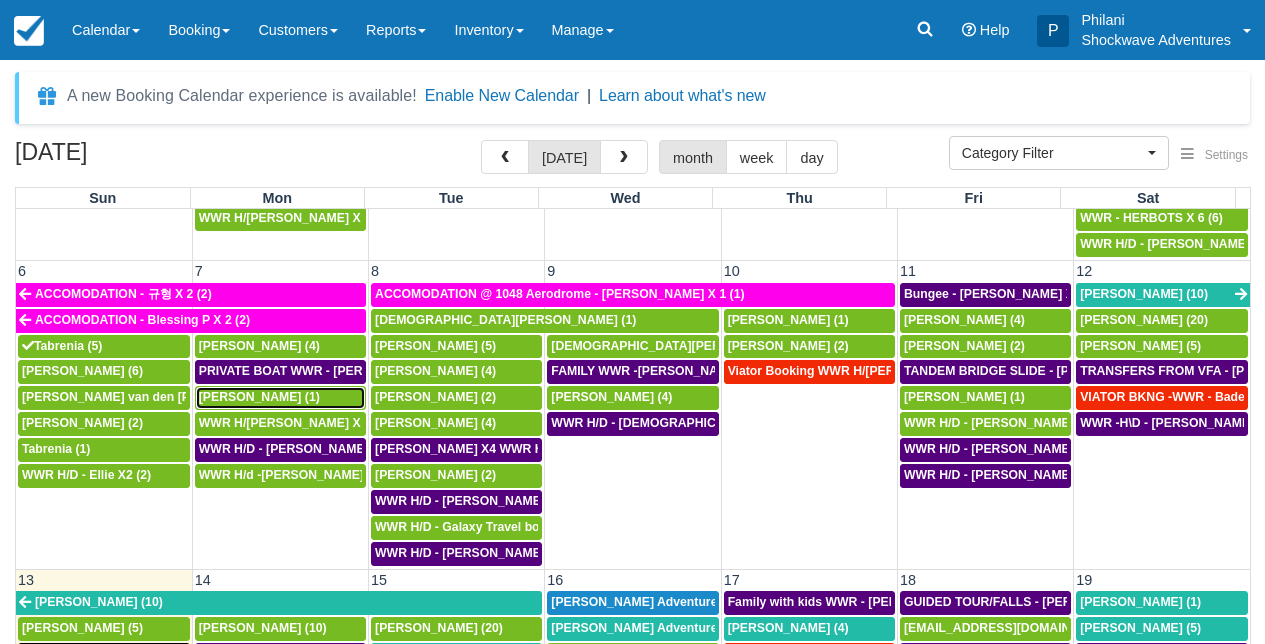 click on "[PERSON_NAME] (1)" at bounding box center [259, 397] 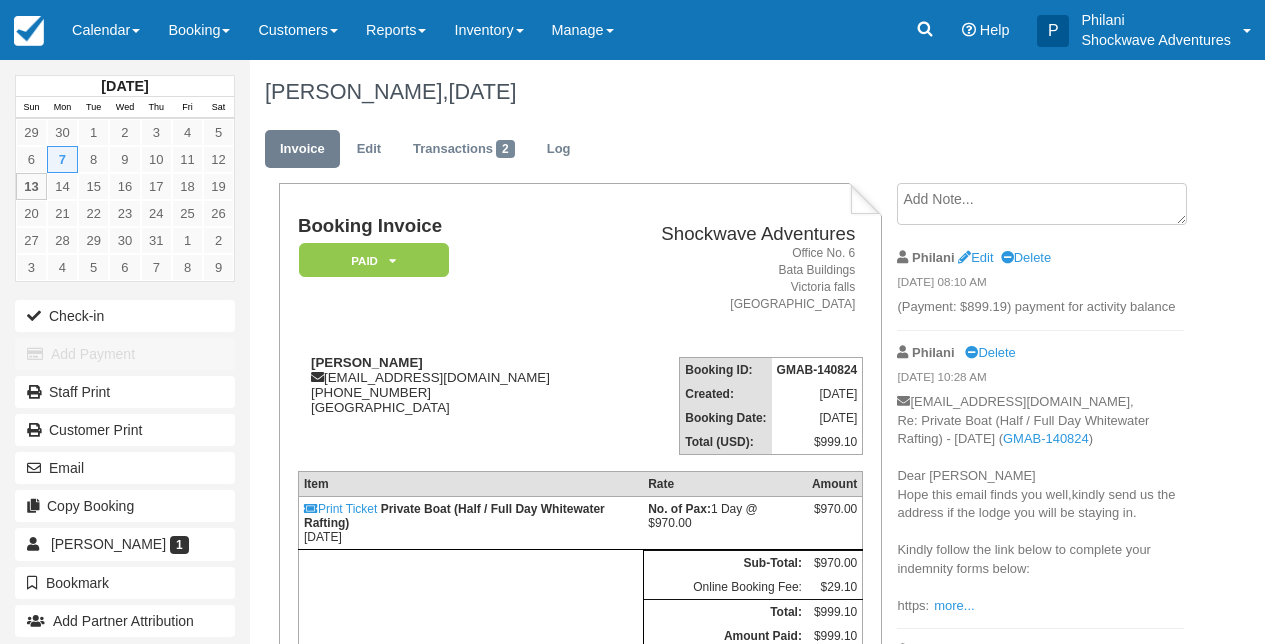 scroll, scrollTop: 0, scrollLeft: 0, axis: both 